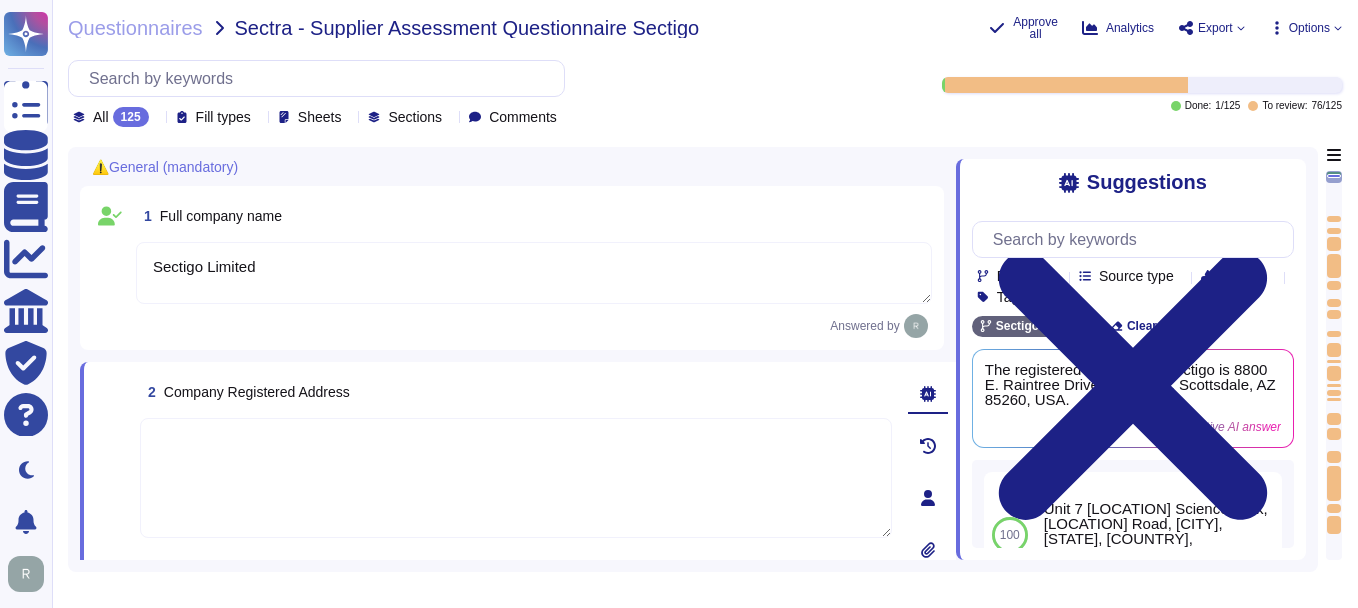 scroll, scrollTop: 0, scrollLeft: 0, axis: both 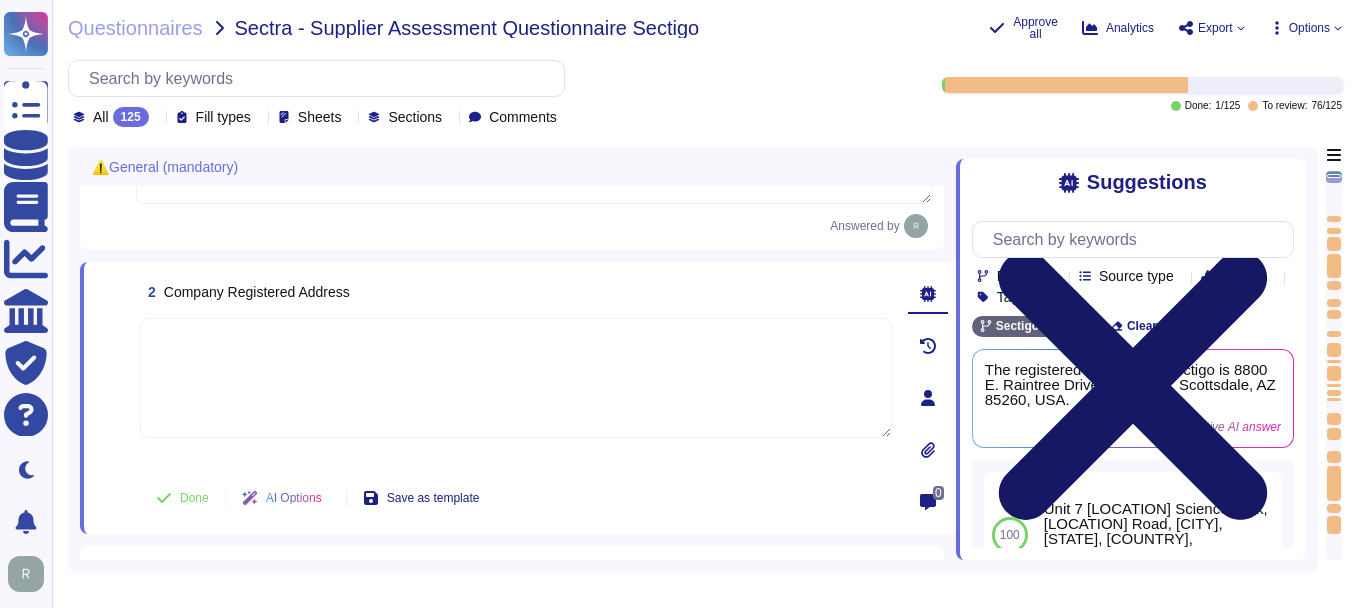 click 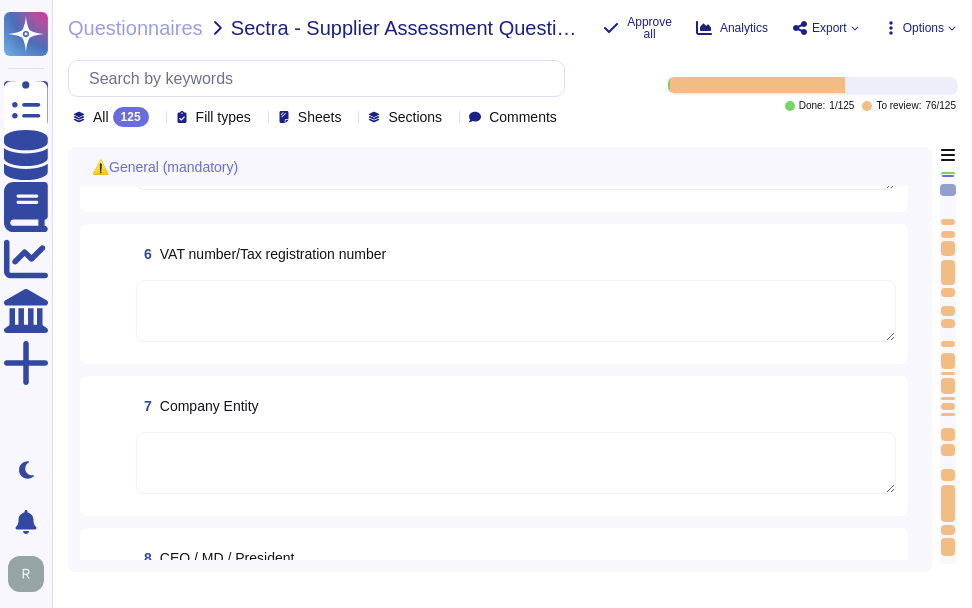 scroll, scrollTop: 900, scrollLeft: 0, axis: vertical 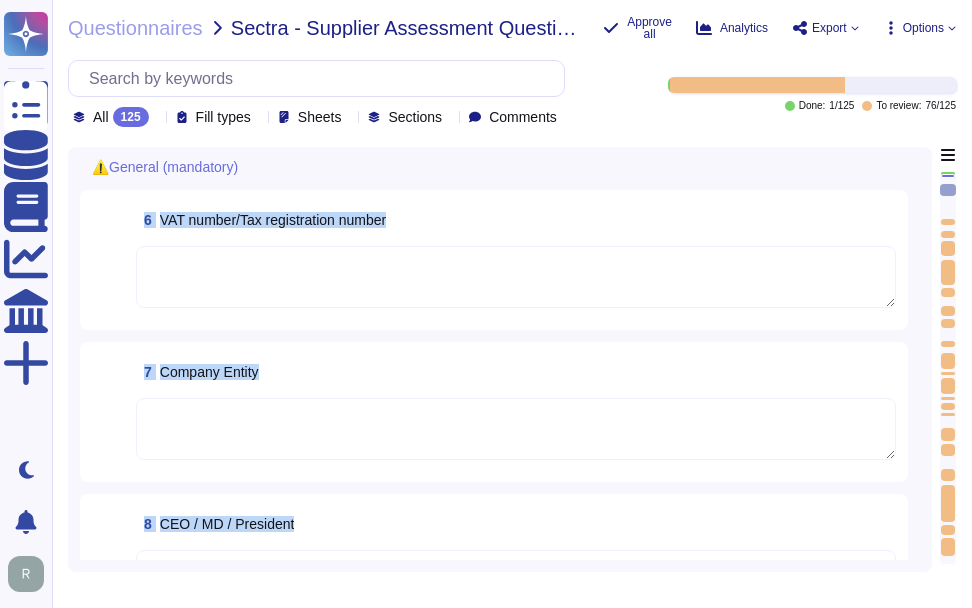 drag, startPoint x: 949, startPoint y: 192, endPoint x: 922, endPoint y: 465, distance: 274.3319 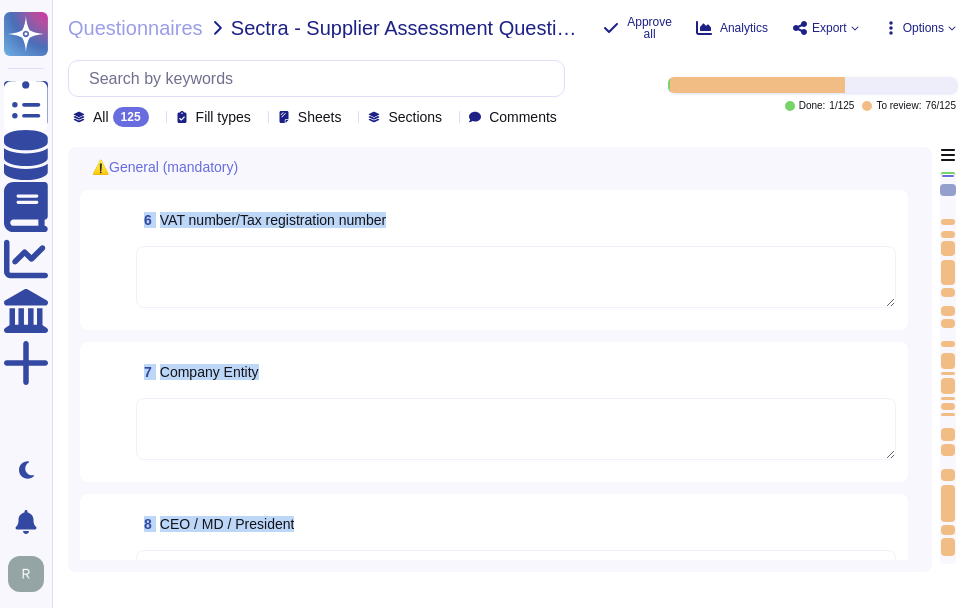 drag, startPoint x: 922, startPoint y: 465, endPoint x: 950, endPoint y: 485, distance: 34.4093 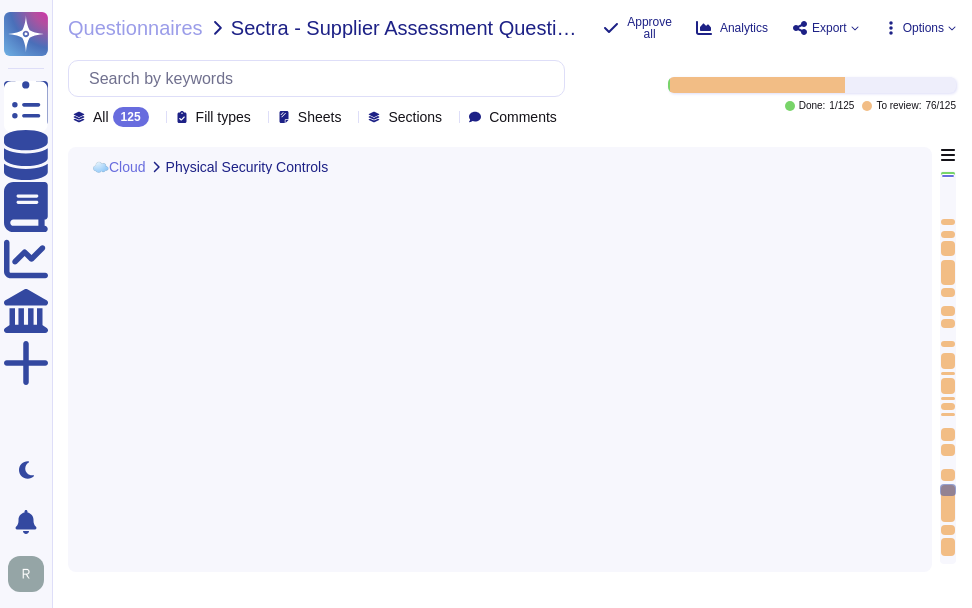 type on "If yes, describe the controls." 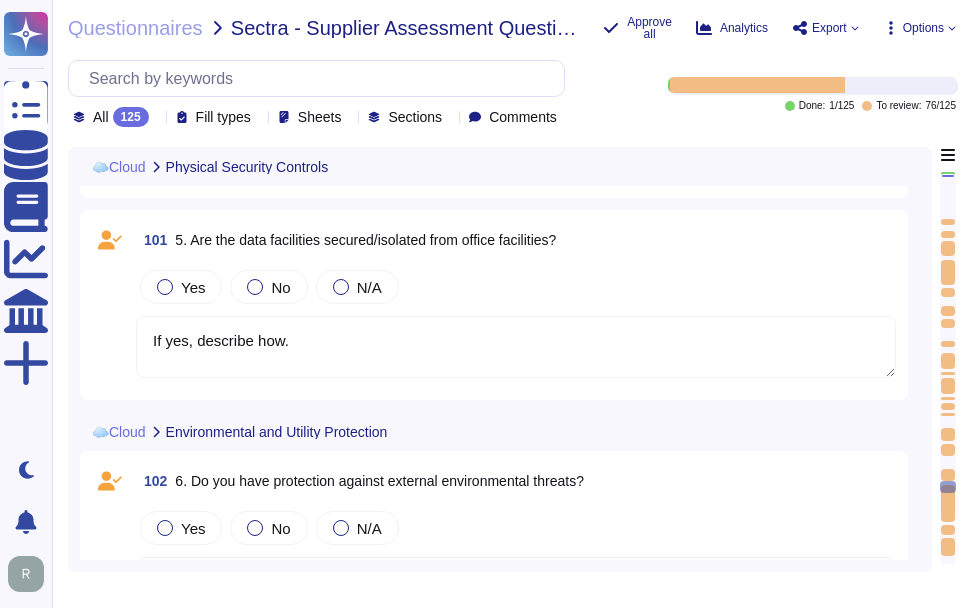type on "yes, describe how." 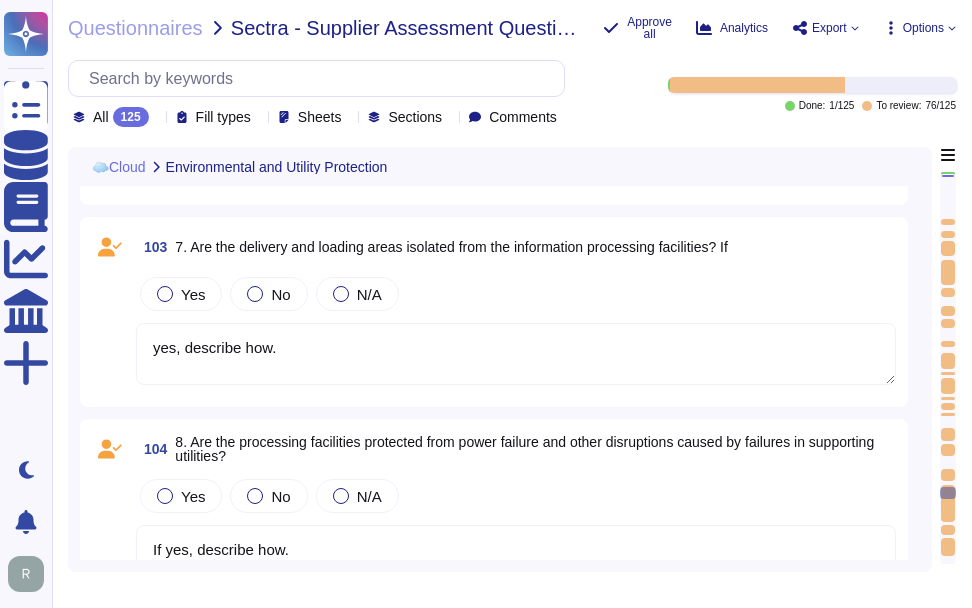 type on "If yes, describe the process." 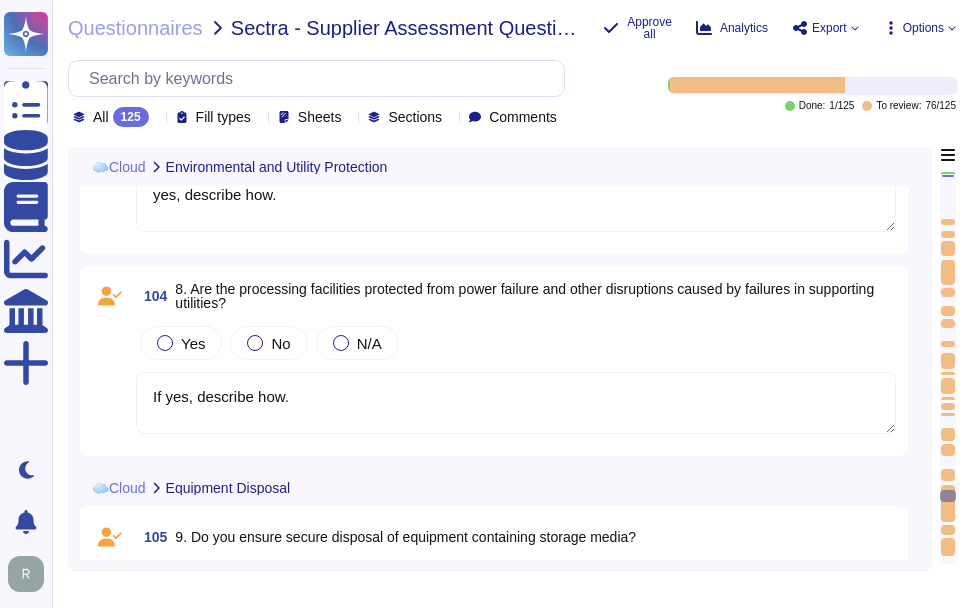 type on "If yes, specify the size." 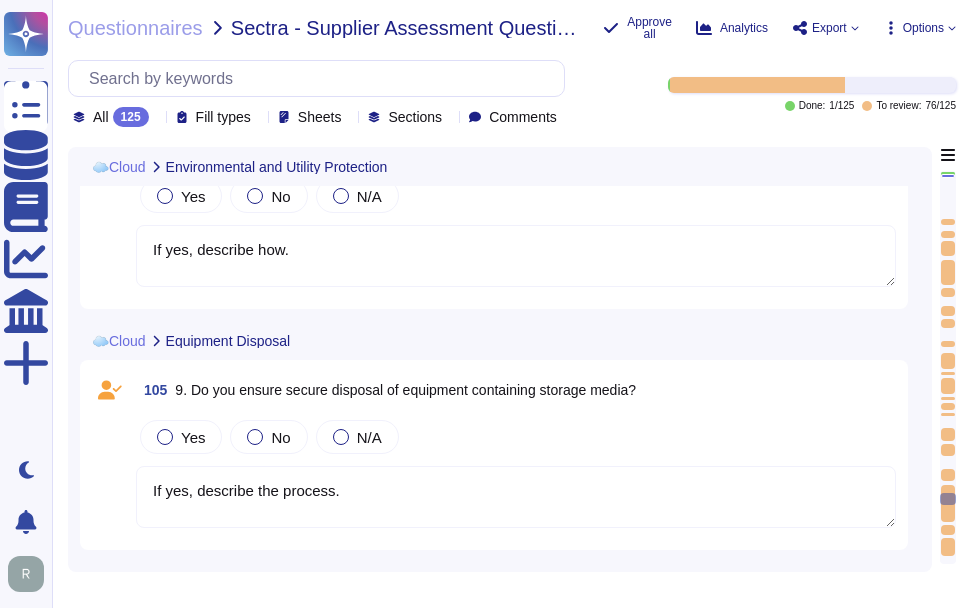 type on "If yes, specify the weight." 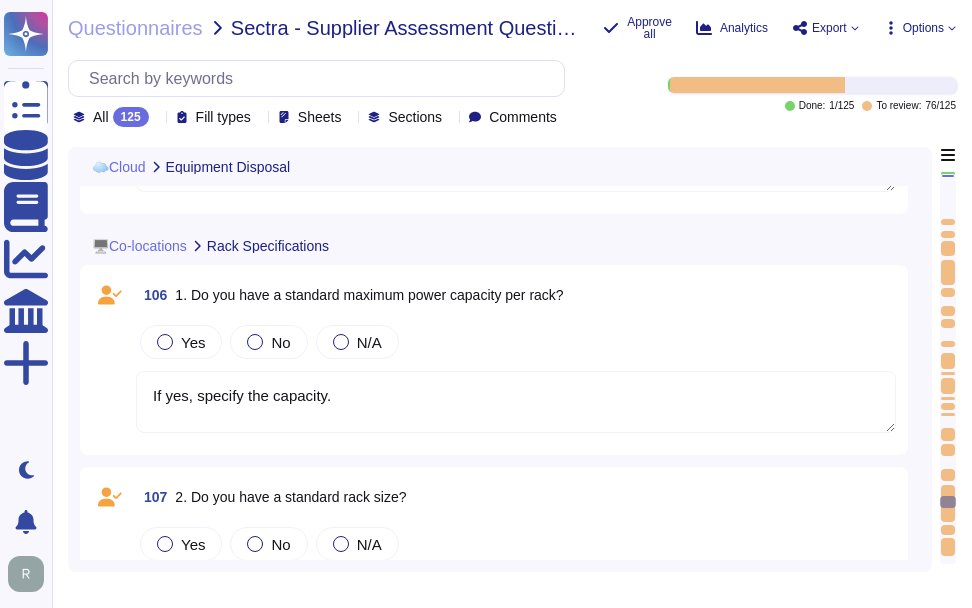 type on "If yes, specify who." 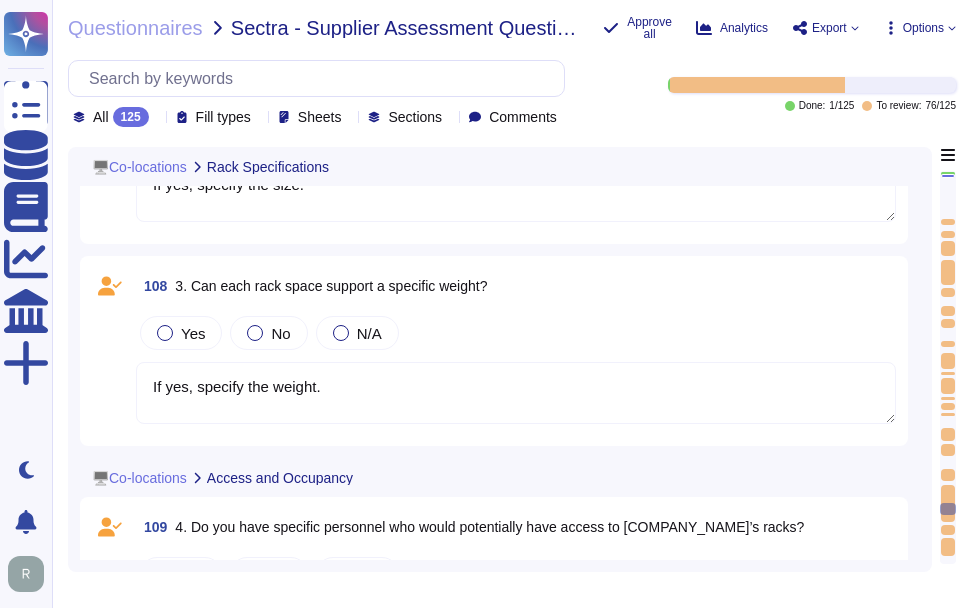type on "If yes, describe any plans to expand the current capacity." 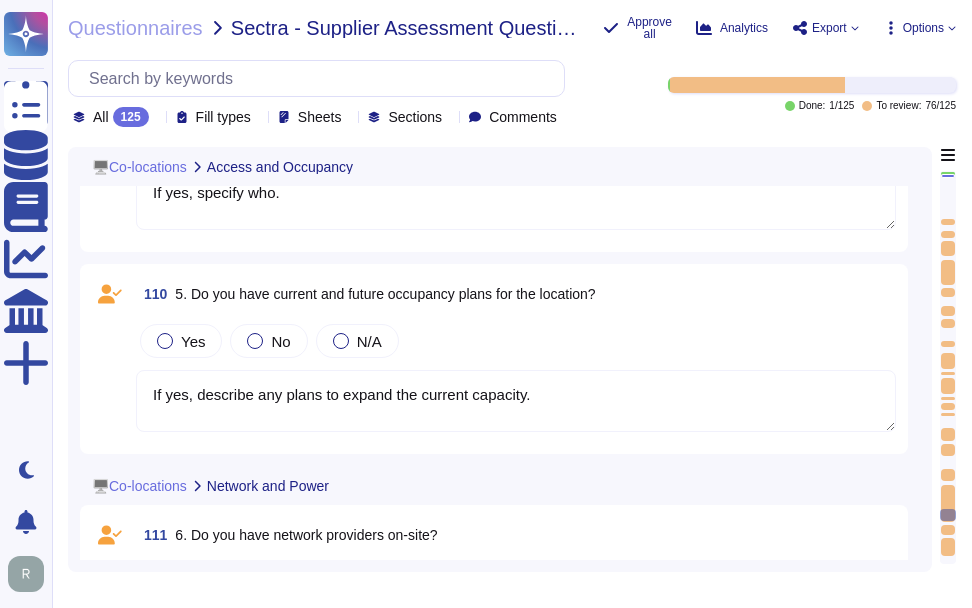 type on "If yes, specify the duration." 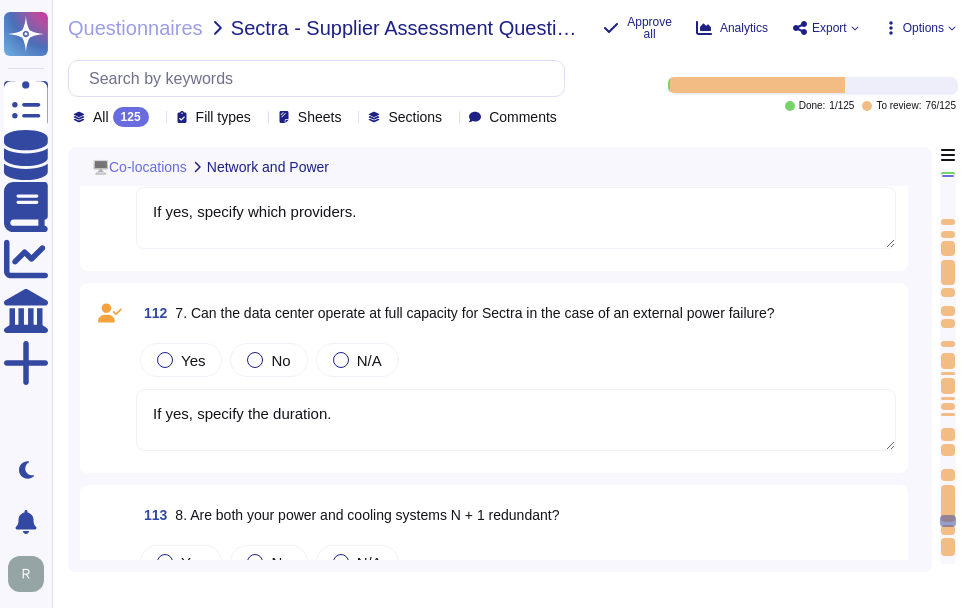 type on "If yes, specify if it is on-site, via cameras, etc." 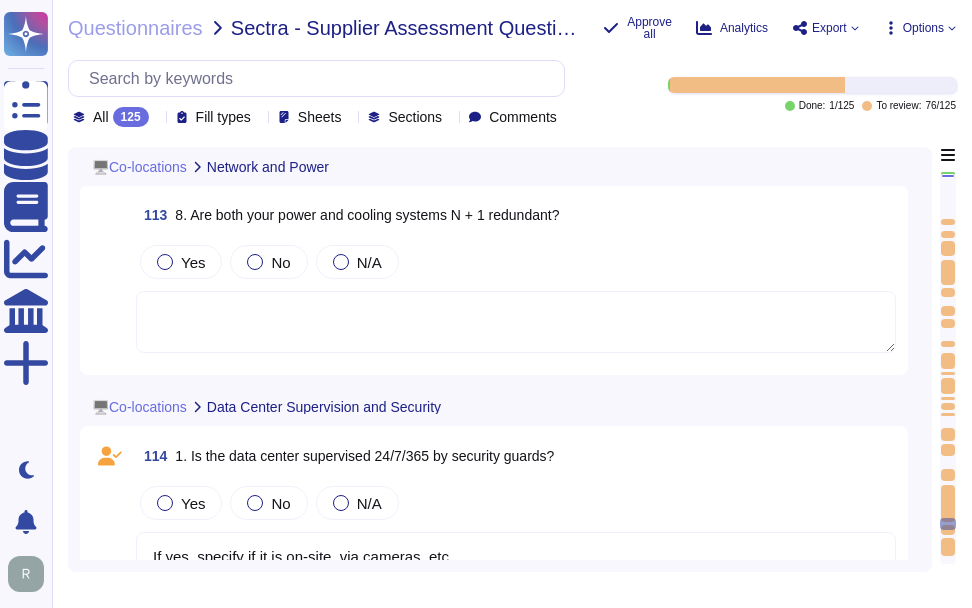 type on "If yes, describe the controls." 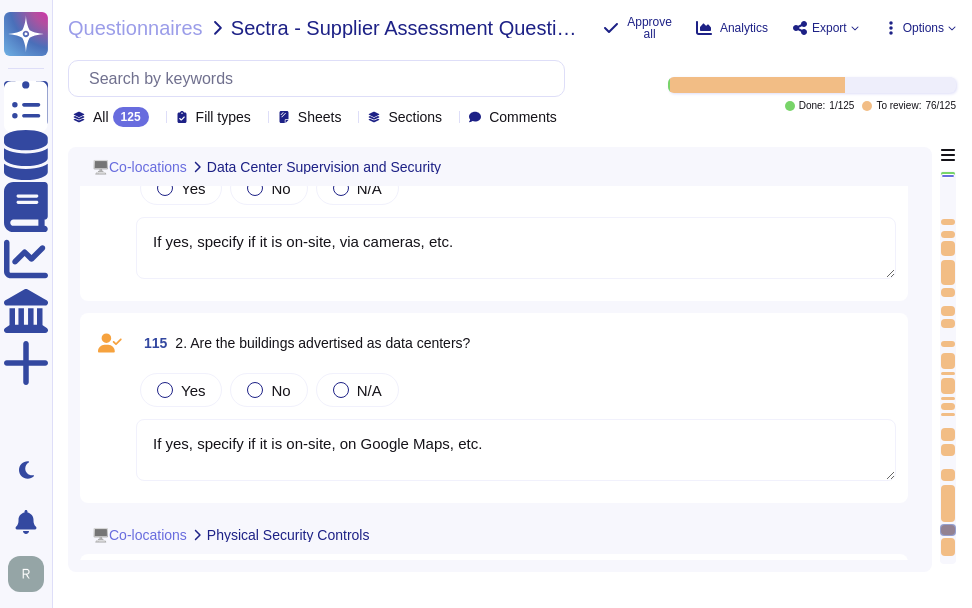 type on "If yes, describe how." 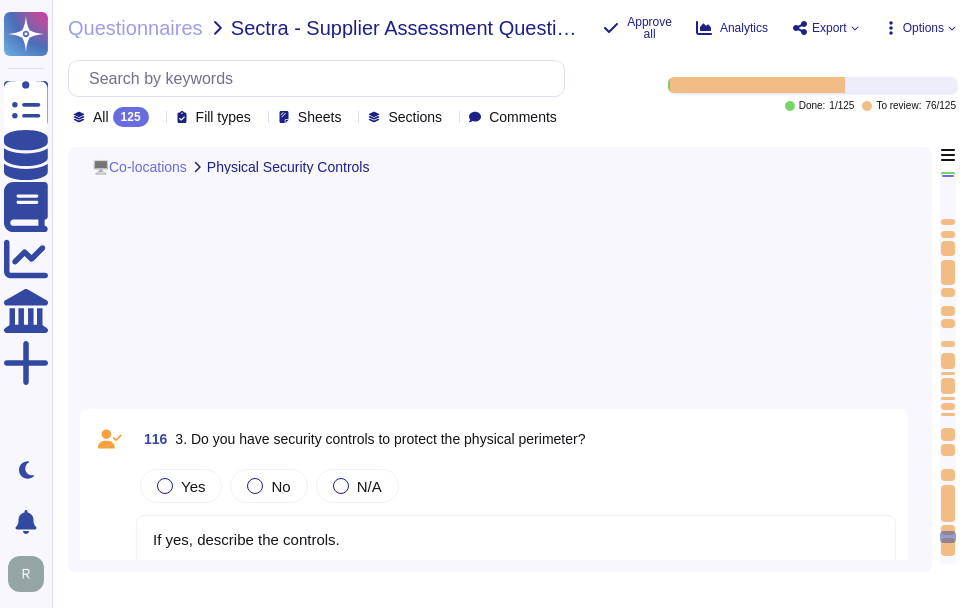 type on "If yes, describe the protection measures." 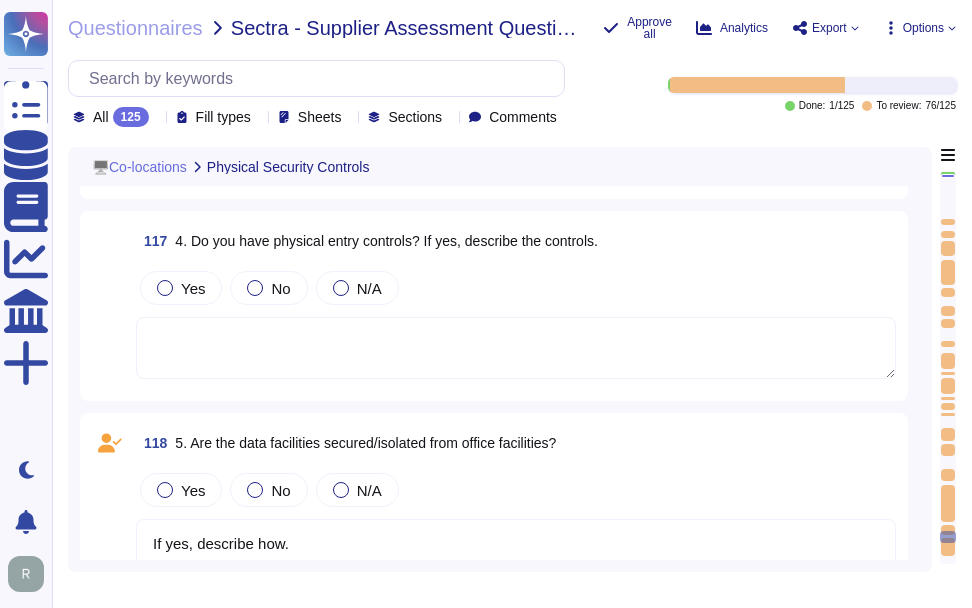 type on "If yes, describe how." 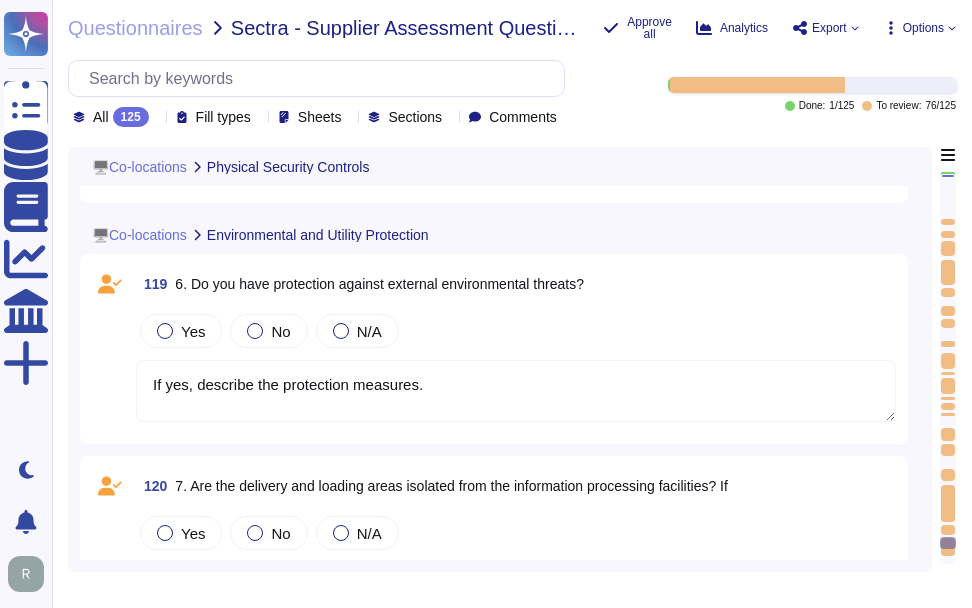 type on "If yes, describe the process." 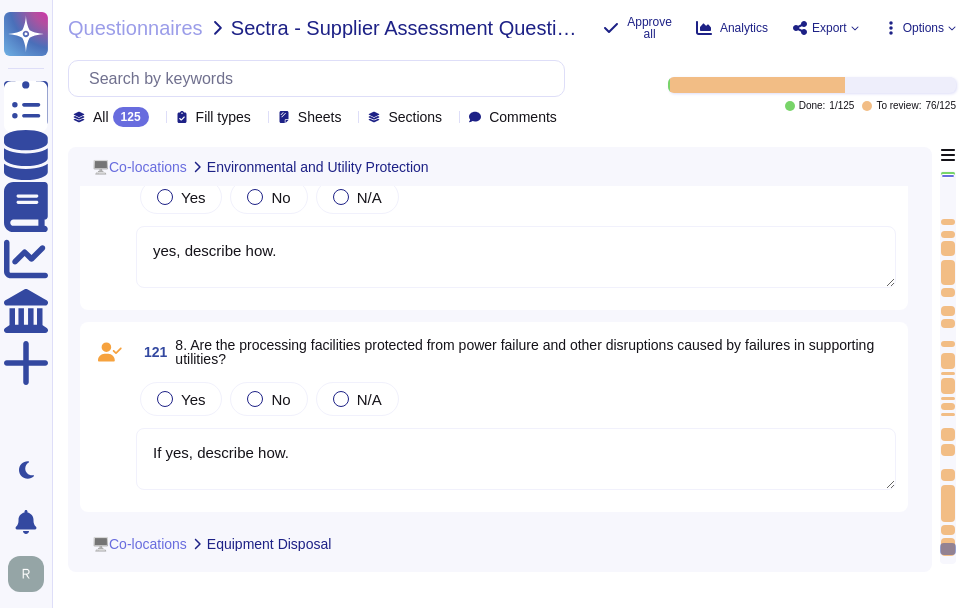 type on "If Yes, provide the supplier's ODS* Code" 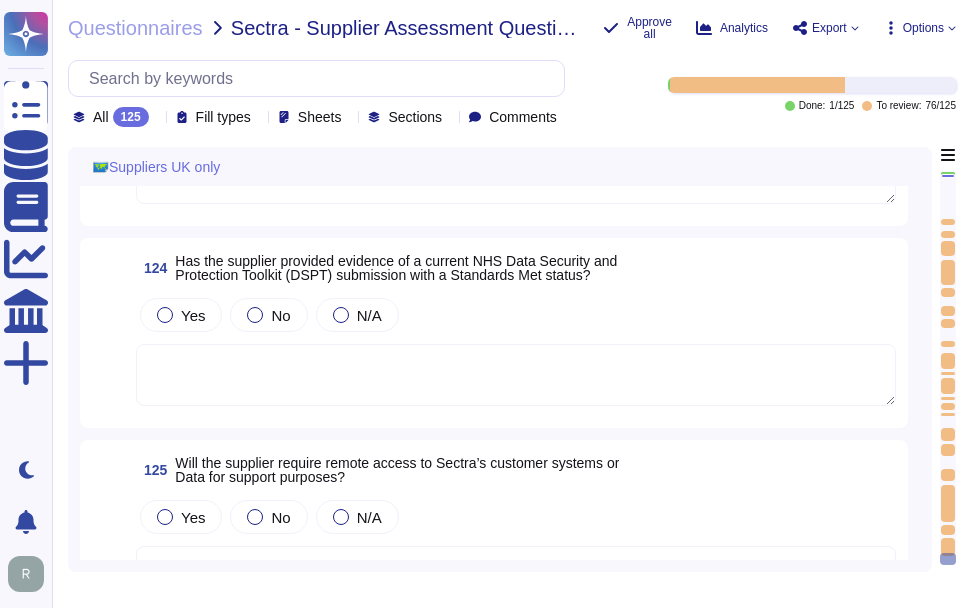 scroll, scrollTop: 24175, scrollLeft: 0, axis: vertical 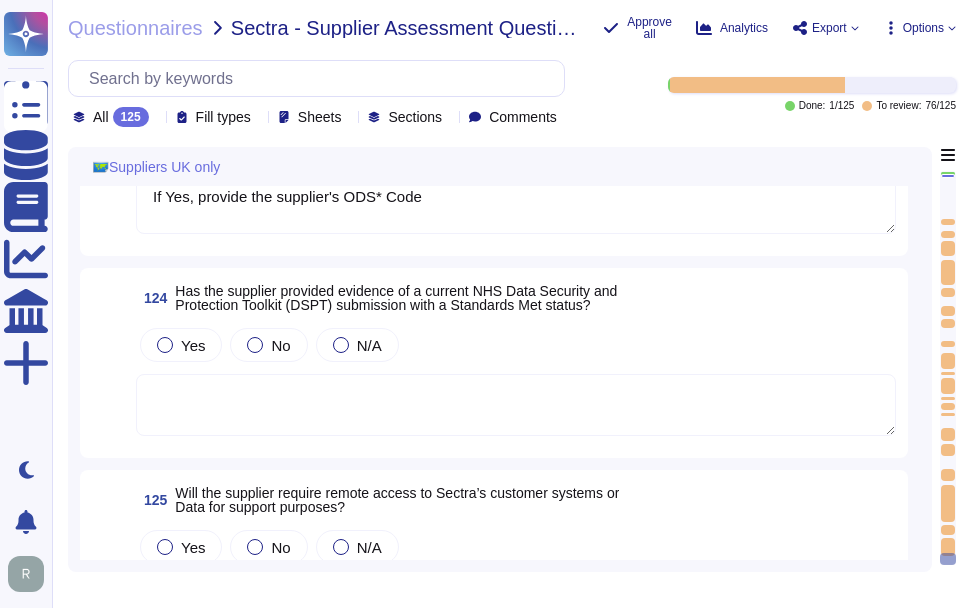 click at bounding box center [516, 405] 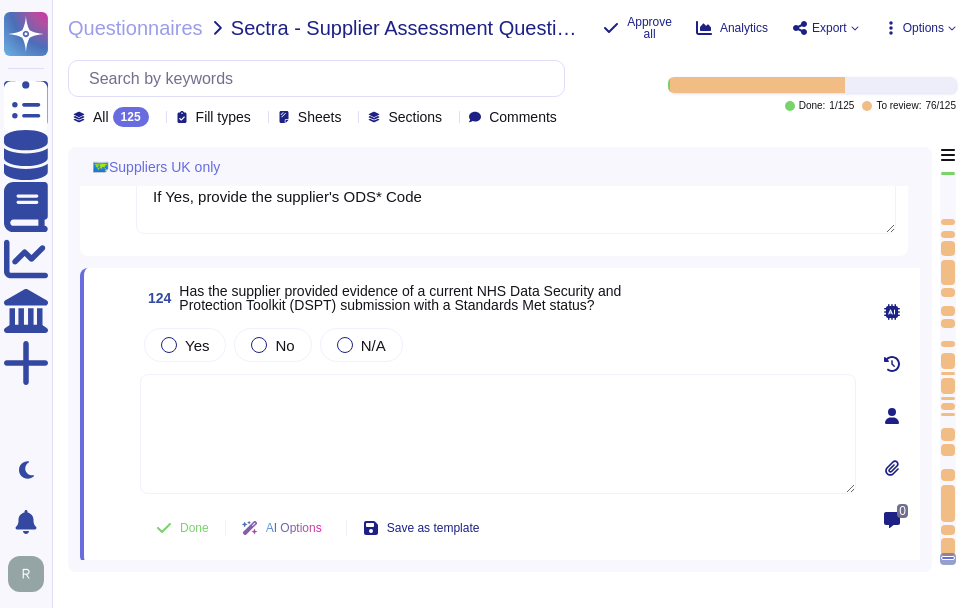 click on "Yes  No  N/A" at bounding box center [498, 345] 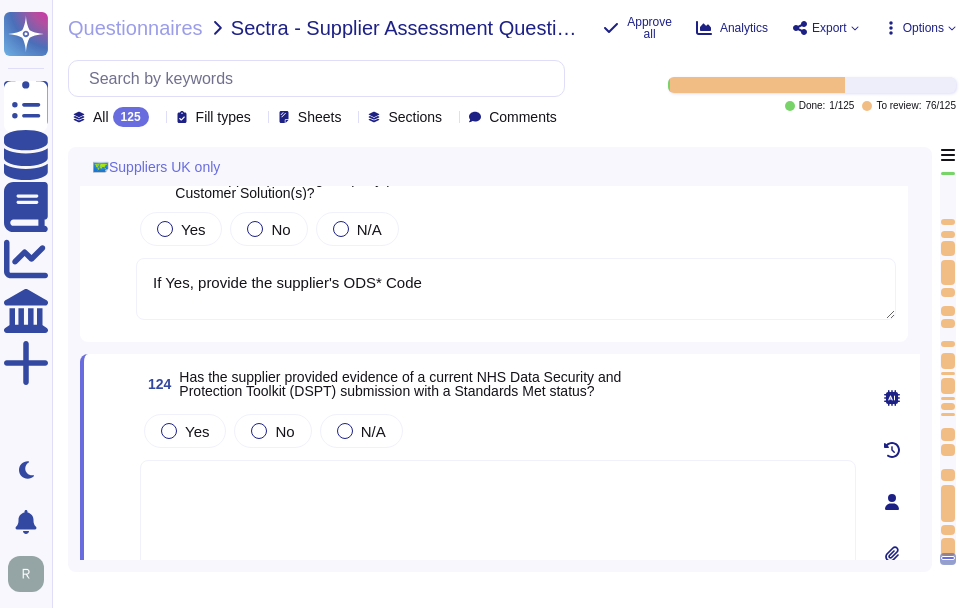 scroll, scrollTop: 23981, scrollLeft: 0, axis: vertical 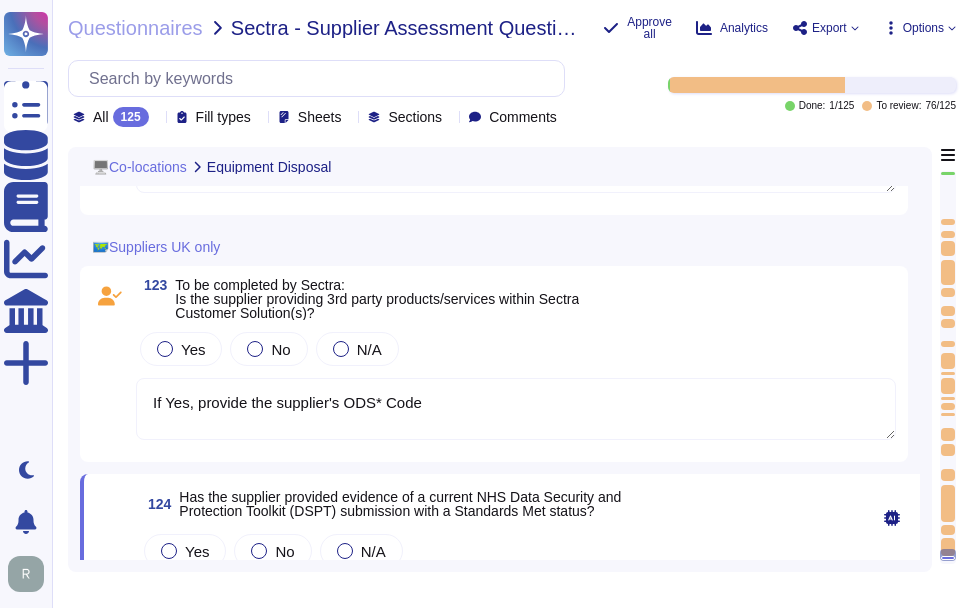 type on "If yes, describe the process." 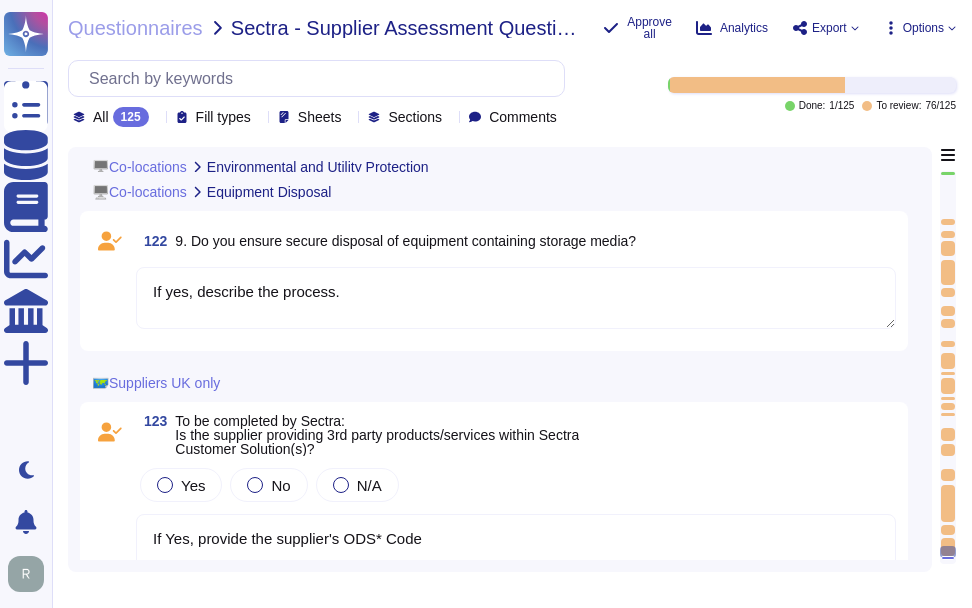 type on "If yes, describe the protection measures." 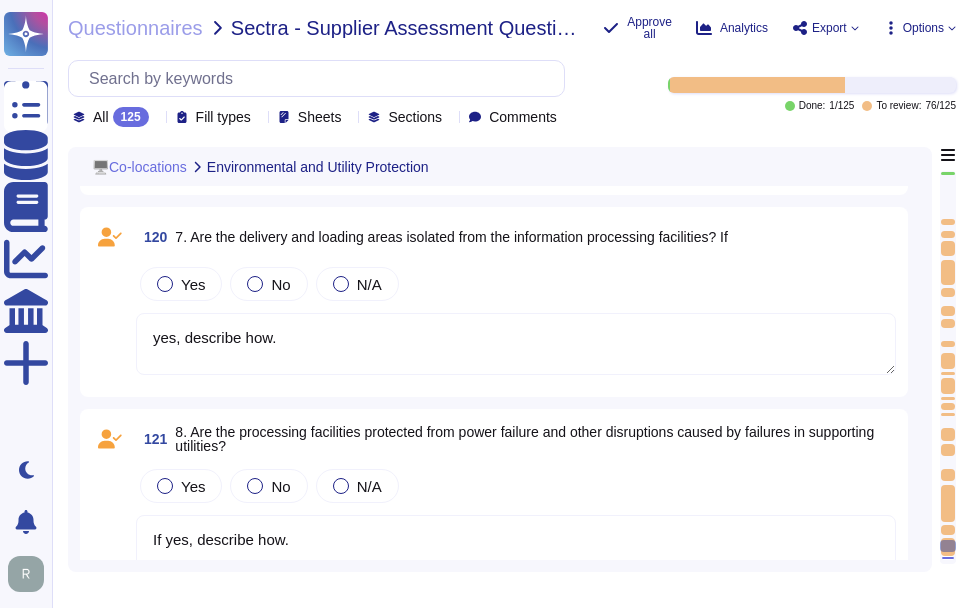 scroll, scrollTop: 23381, scrollLeft: 0, axis: vertical 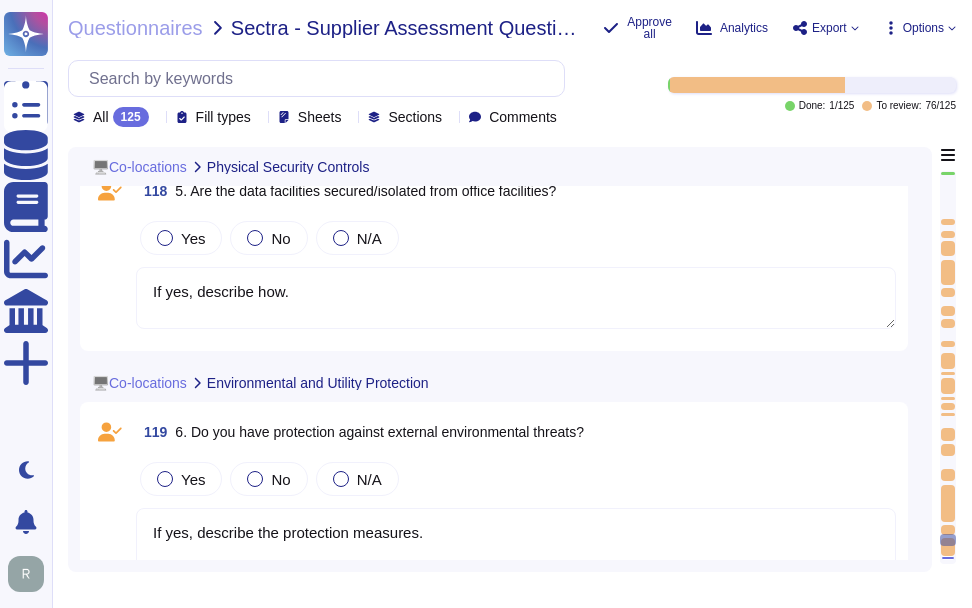 type on "If yes, describe the controls." 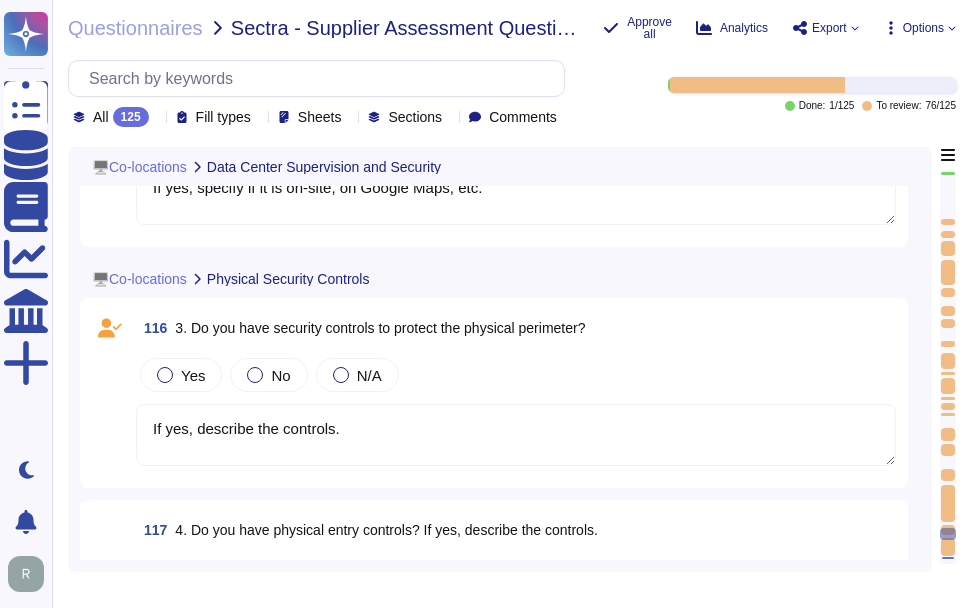 type on "If yes, specify if it is on-site, via cameras, etc." 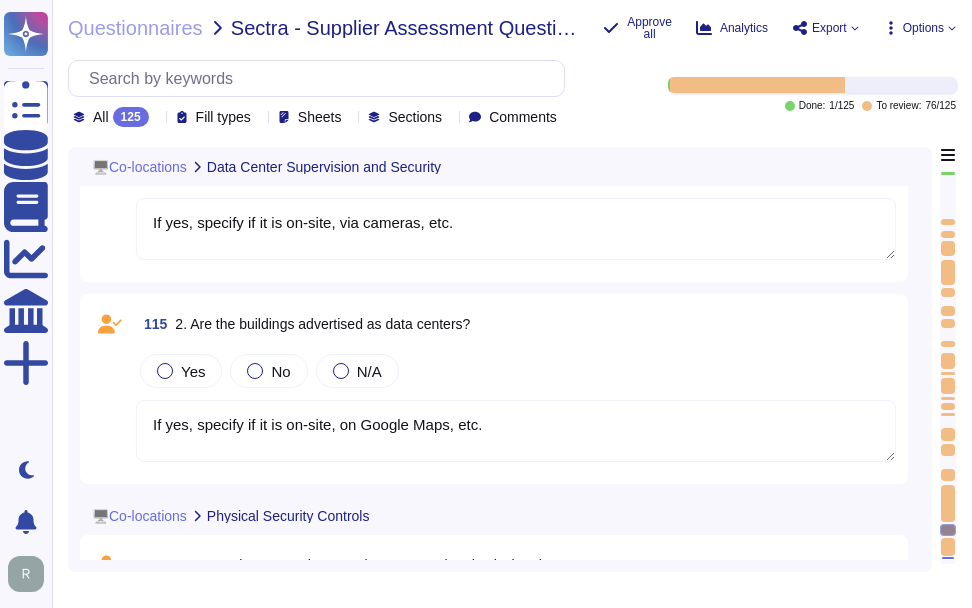 scroll, scrollTop: 22181, scrollLeft: 0, axis: vertical 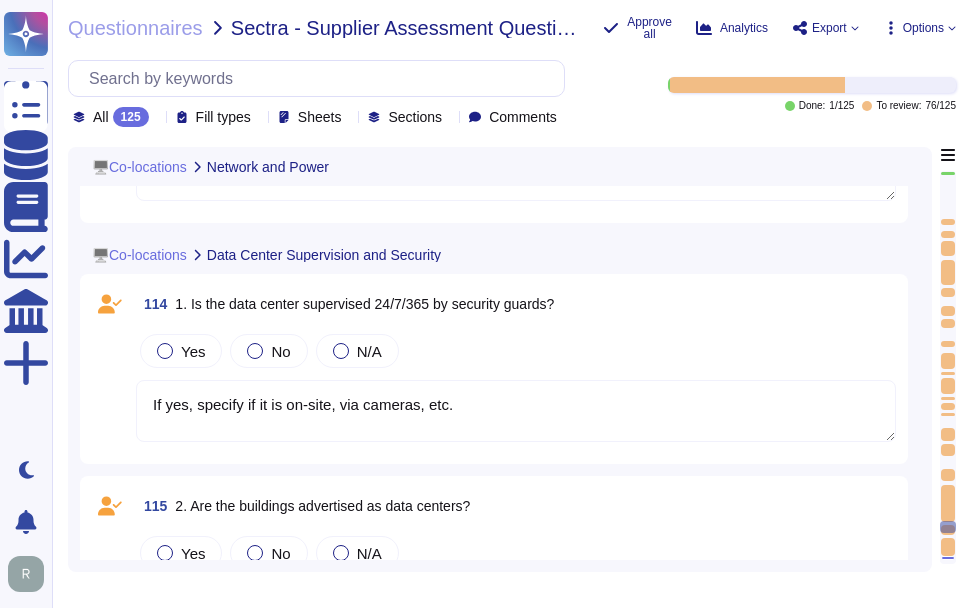 type on "If yes, specify which providers." 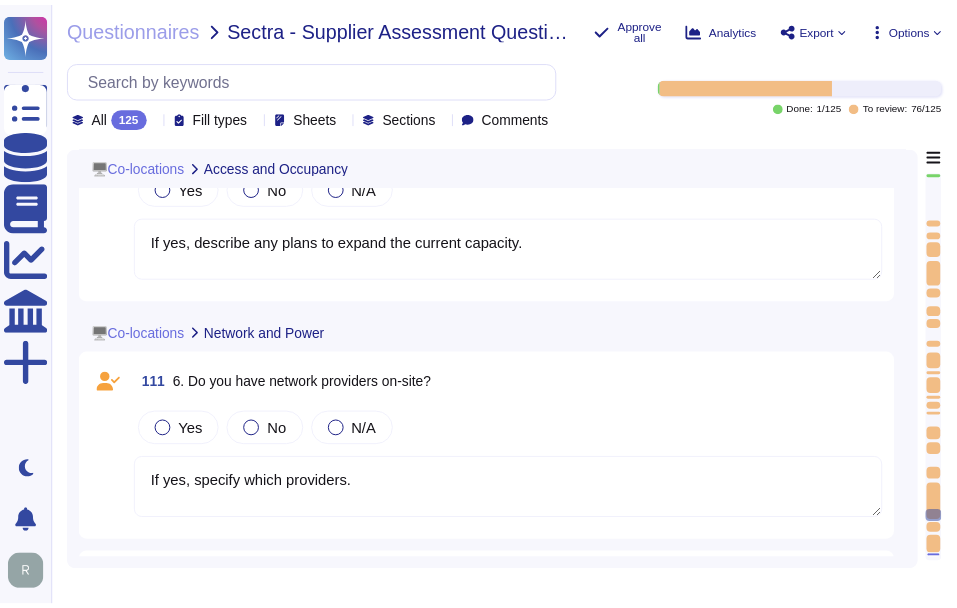 scroll, scrollTop: 21481, scrollLeft: 0, axis: vertical 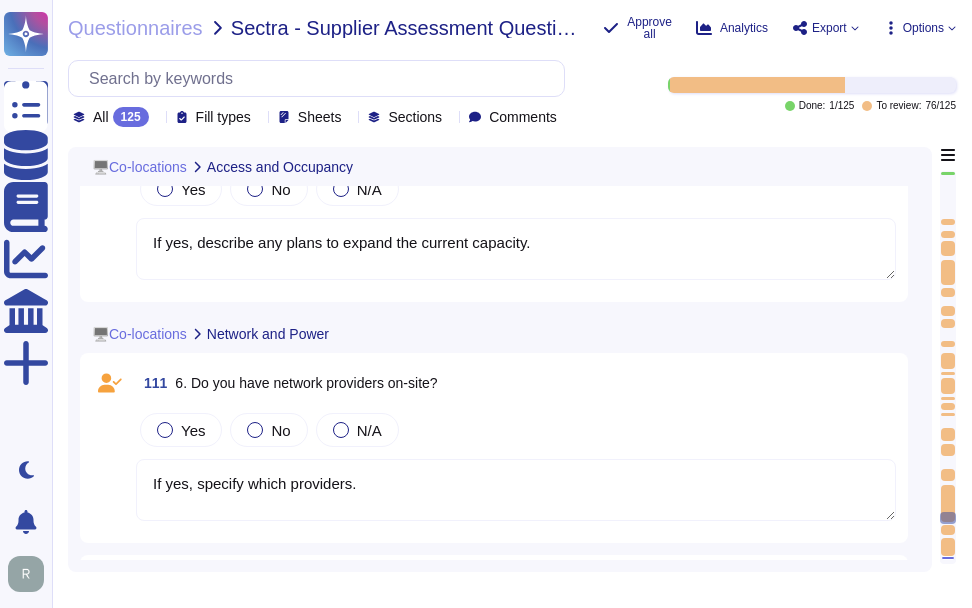 type on "If yes, specify who." 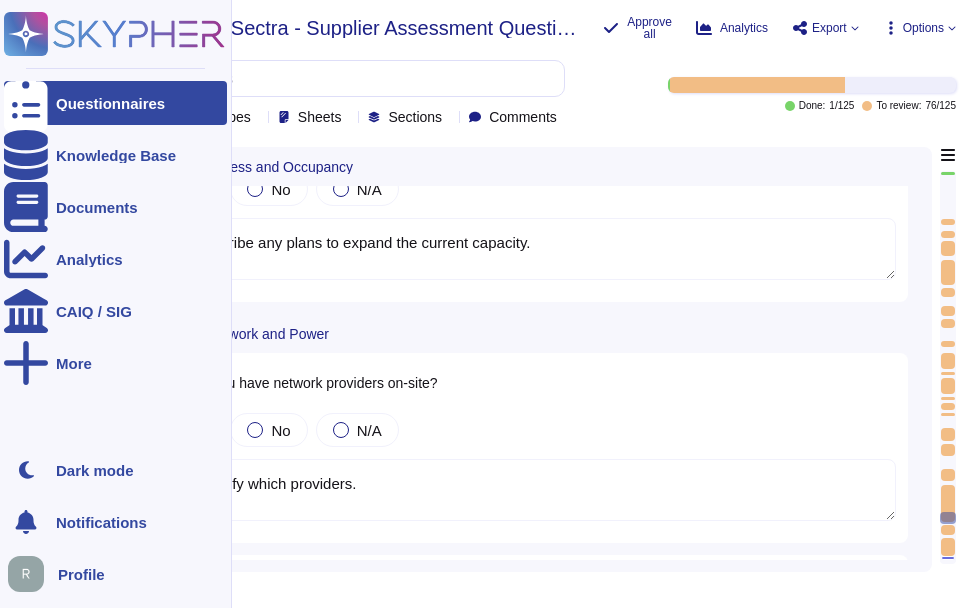 click at bounding box center (26, 103) 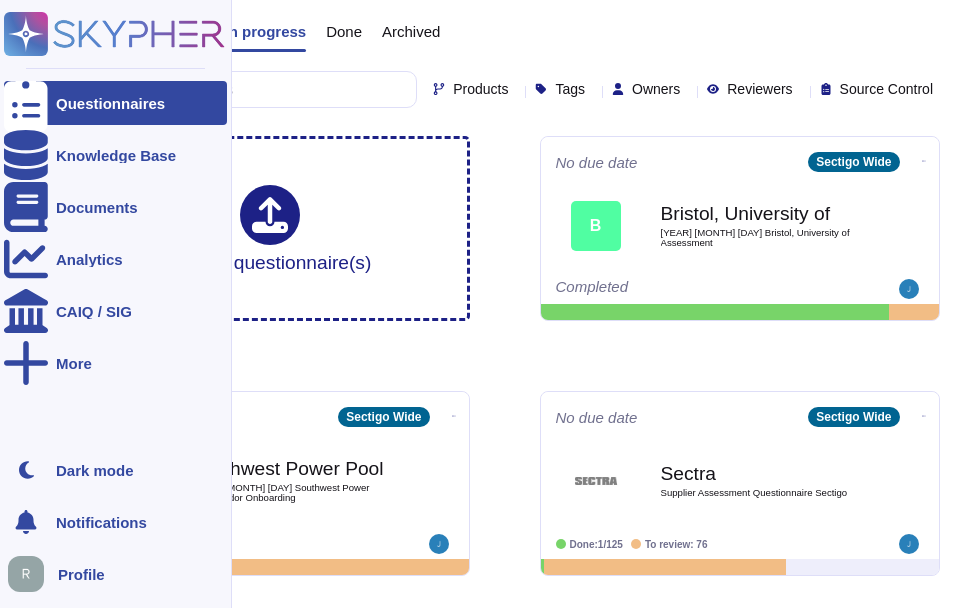 click on "Questionnaires" at bounding box center [115, 103] 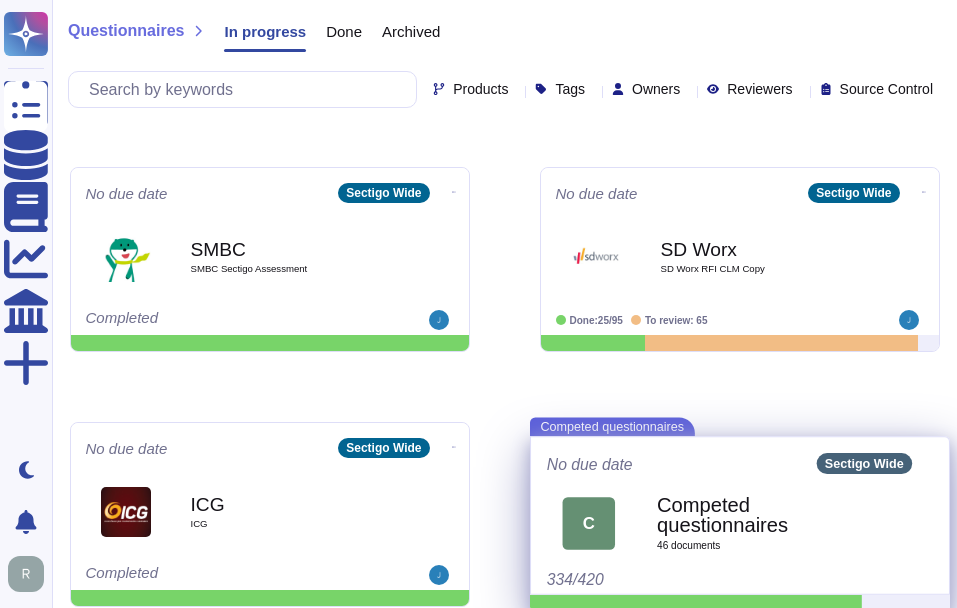 scroll, scrollTop: 749, scrollLeft: 0, axis: vertical 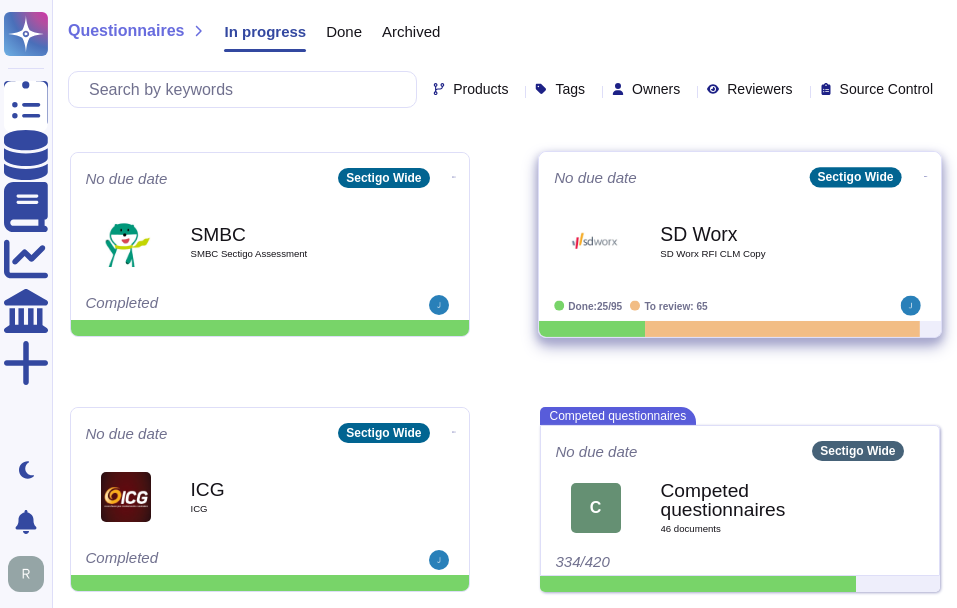 click on "SD Worx" at bounding box center (761, 233) 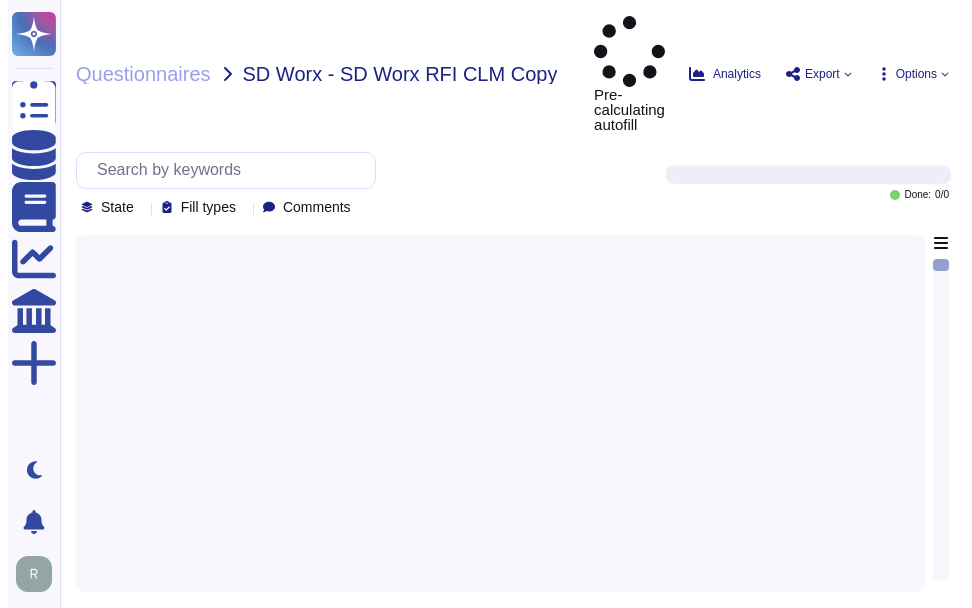 scroll, scrollTop: 0, scrollLeft: 0, axis: both 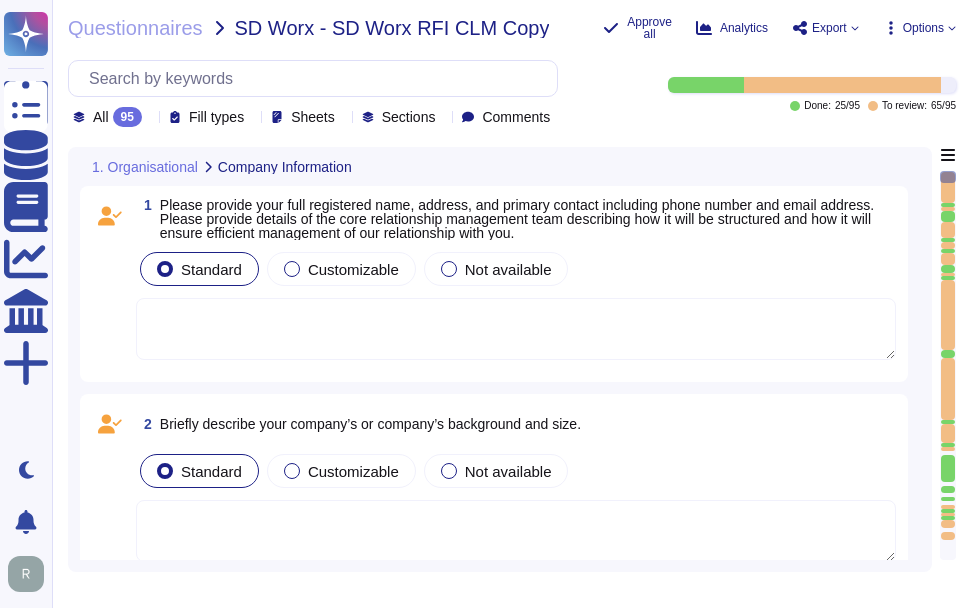 click 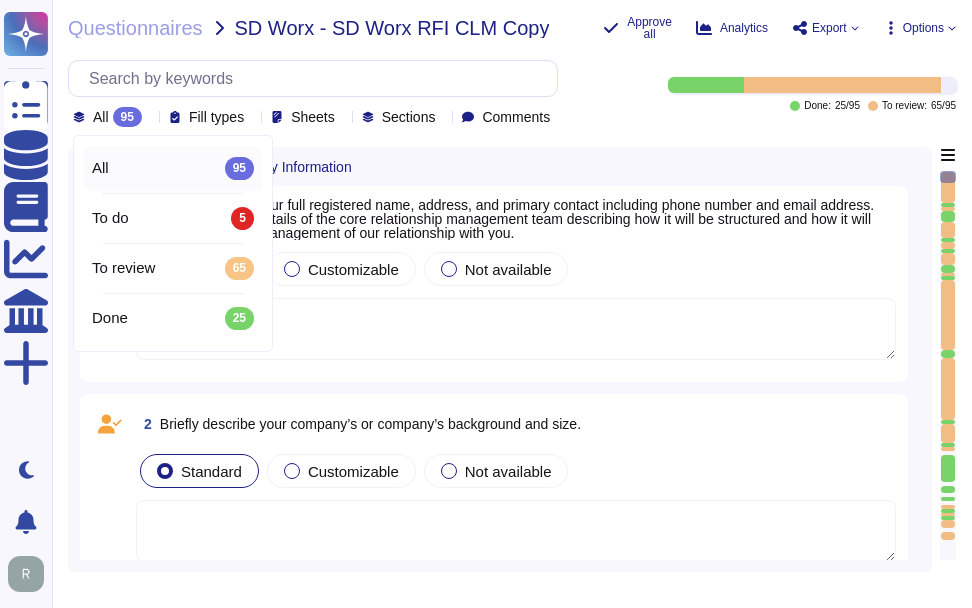 click on "2 Briefly describe your company’s or company’s background and size." at bounding box center [516, 424] 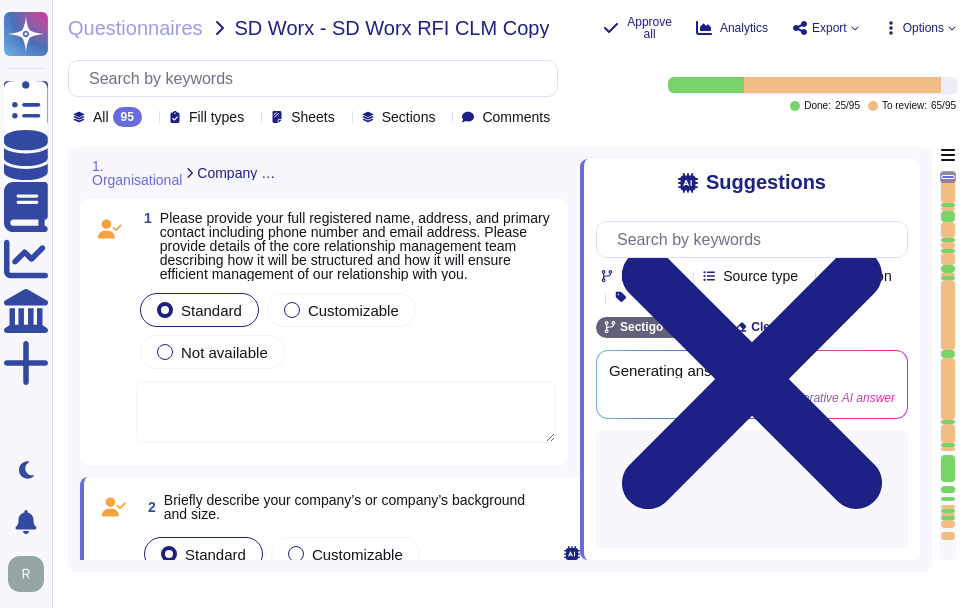 scroll, scrollTop: 283, scrollLeft: 0, axis: vertical 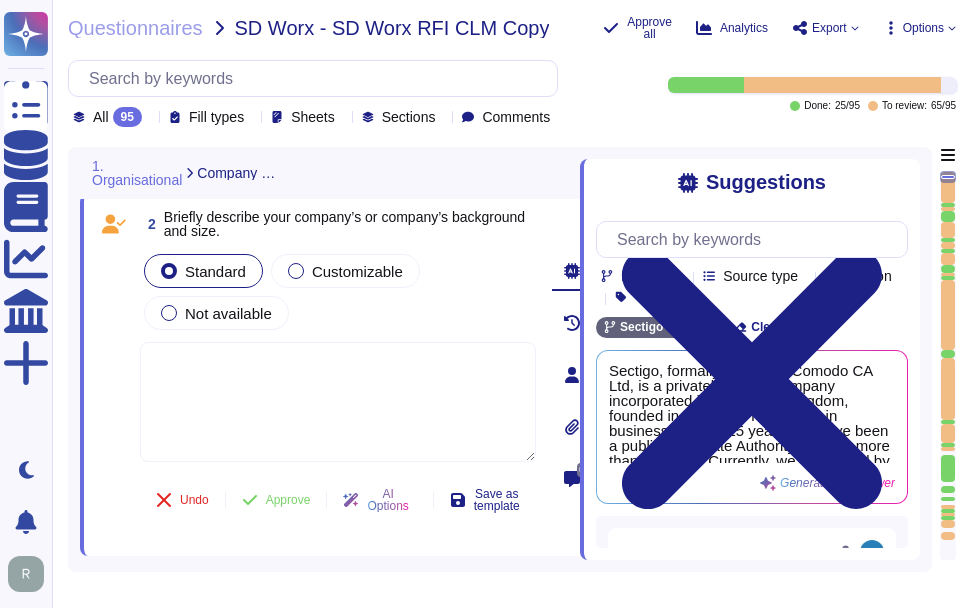 click on "Suggestions Products Source type Section Tags Sectigo Wide Clear filters Sectigo, formally known as Comodo CA Ltd, is a privately owned company incorporated in the United Kingdom, founded in 1998. We have been in business for over 25 years and have been a public Certificate Authority (CA) for more than 20 years. Currently, we are owned by a private equity firm and have a global presence with offices and subsidiaries in the USA, Canada, and India. Our organization is structured as a Private Limited company and employs over 550 individuals. We serve over 700,000 customers, including 36% of the Fortune 1000, and are recognized as one of the longest-standing and largest Certificate Authorities globally. Generative AI answer Use 88 Source: Merck, Part 2 / [YEAR] [MONTH] [DAY] EXTERNAL Business Requirements incl.Compliance Template V1 [YEAR] IT SSL Certificates (1) (1) Use 88 Source: HECVAT / [YEAR] [MONTH] [DAY] HECVAT Vendor Questionnaire blank Copy Use 88 Source: Insight / Insight Standard Information Gathering (SIG) Use 87 Source:" at bounding box center [750, 359] 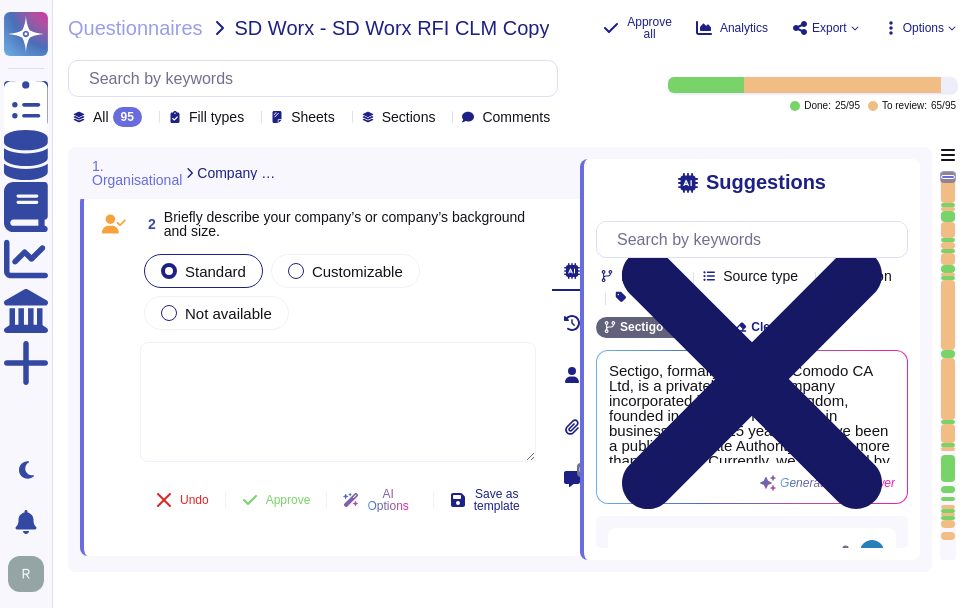 click 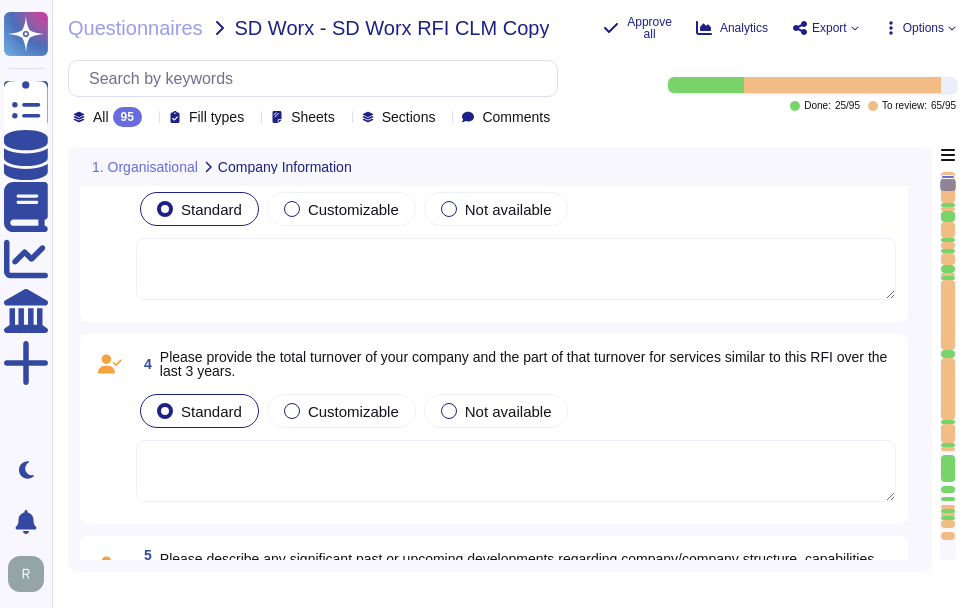scroll, scrollTop: 683, scrollLeft: 0, axis: vertical 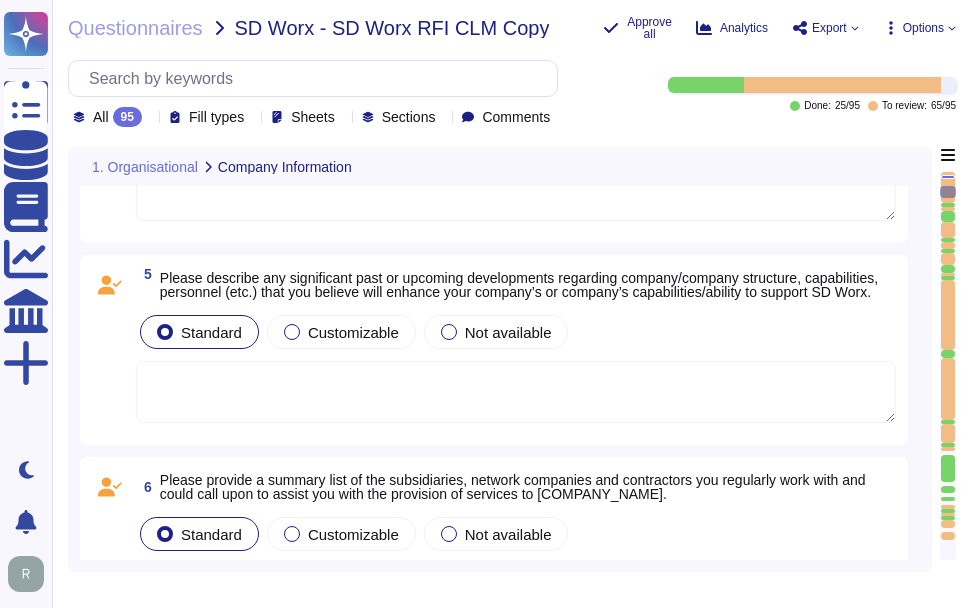 type on "[COMPANY] operates in the SaaS space and conducts business as both B2B and B2C. As a privately held company, we focus on providing services to a diverse range of customers. For specific references in the market, please consult your enterprise representative." 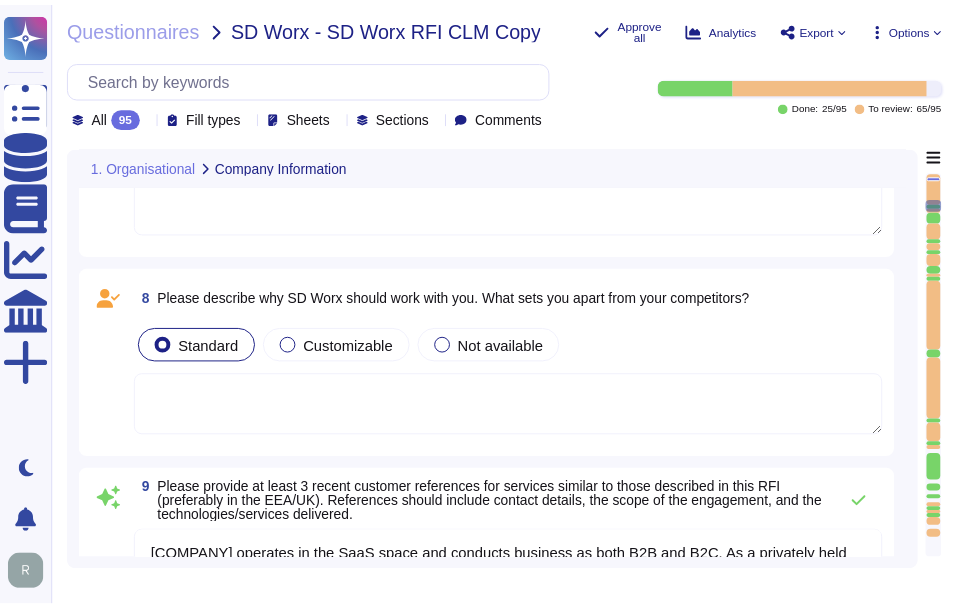 scroll, scrollTop: 1583, scrollLeft: 0, axis: vertical 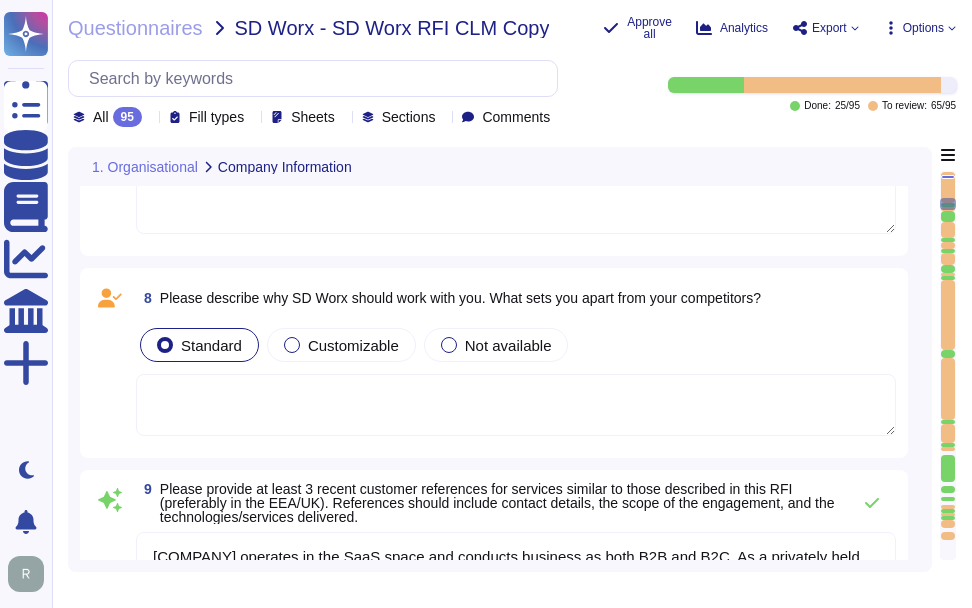 type on "Data is stored in colocation centers located in [CITY], [COUNTRY], and [CITY], [COUNTRY]. We maintain redundant, synced data centers in these locations. Our data storage is handled through third-party service providers, specifically [COMPANY_NAME], Inc. and [COMPANY_NAME] Ltd.
For data localization, our GCP offering holds all platform data in [COUNTRY], while our on-premises offering holds all data in the [COUNTRY] and [COUNTRY], ensuring that data remains in the stated locations.
Backups are stored in a secure, environmentally controlled facility in [CITY], [COUNTRY], and are encrypted with AES-256. We maintain WebTrust, SOC 2, and ISO 27001 certifications to ensure data security and compliance.
Data may be accessed by or transferred to servers located outside of Europe, including the [COUNTRY], [COUNTRY], [COUNTRY], and [COUNTRY], in compliance with applicable laws and regulations. We ensure that any data transferred outside Europe is protected and handled in compliance with legal requirements and applicable laws." 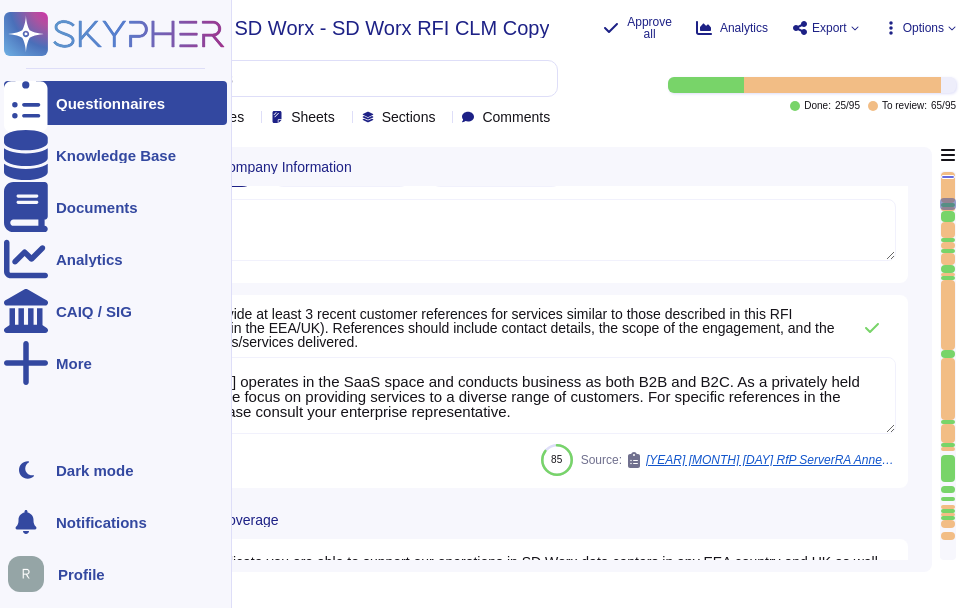 click on "Questionnaires" at bounding box center [115, 103] 